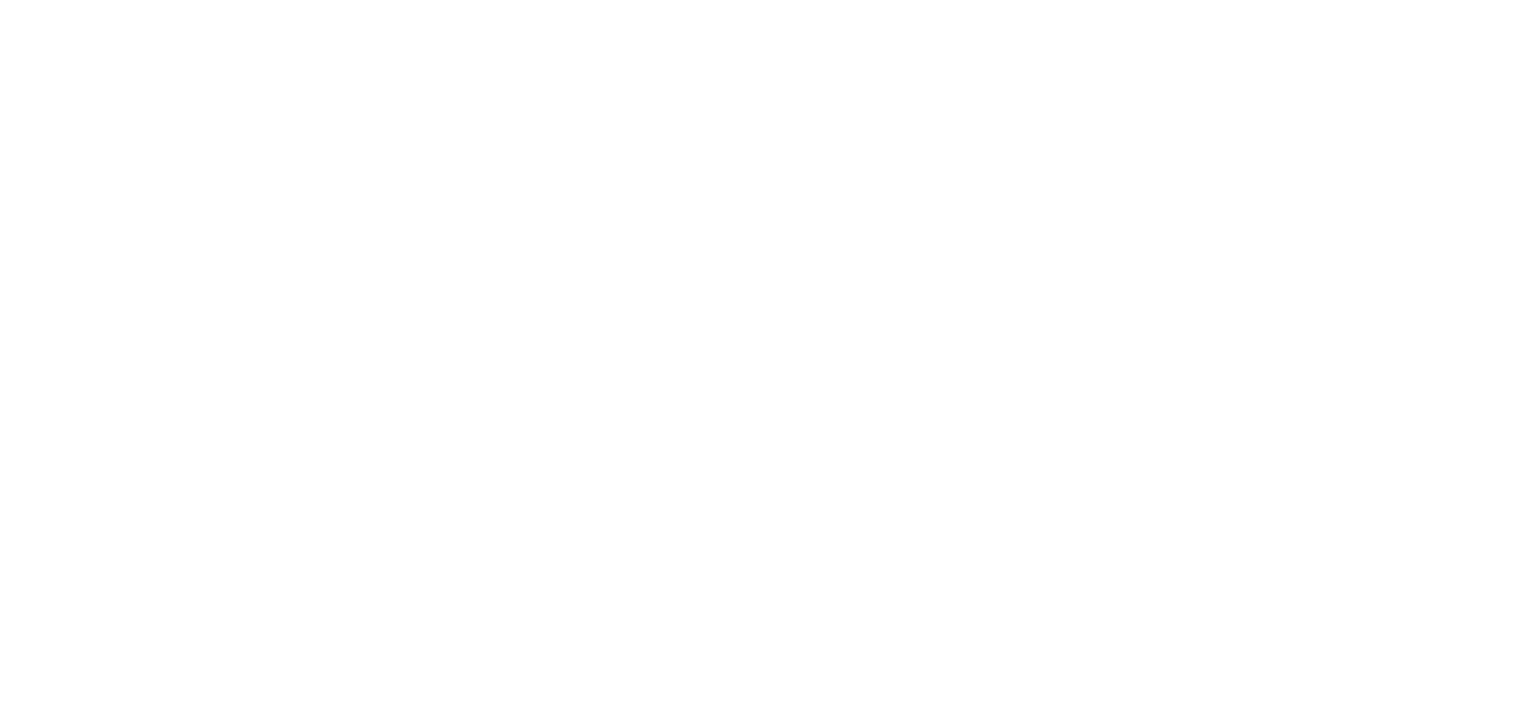 scroll, scrollTop: 0, scrollLeft: 0, axis: both 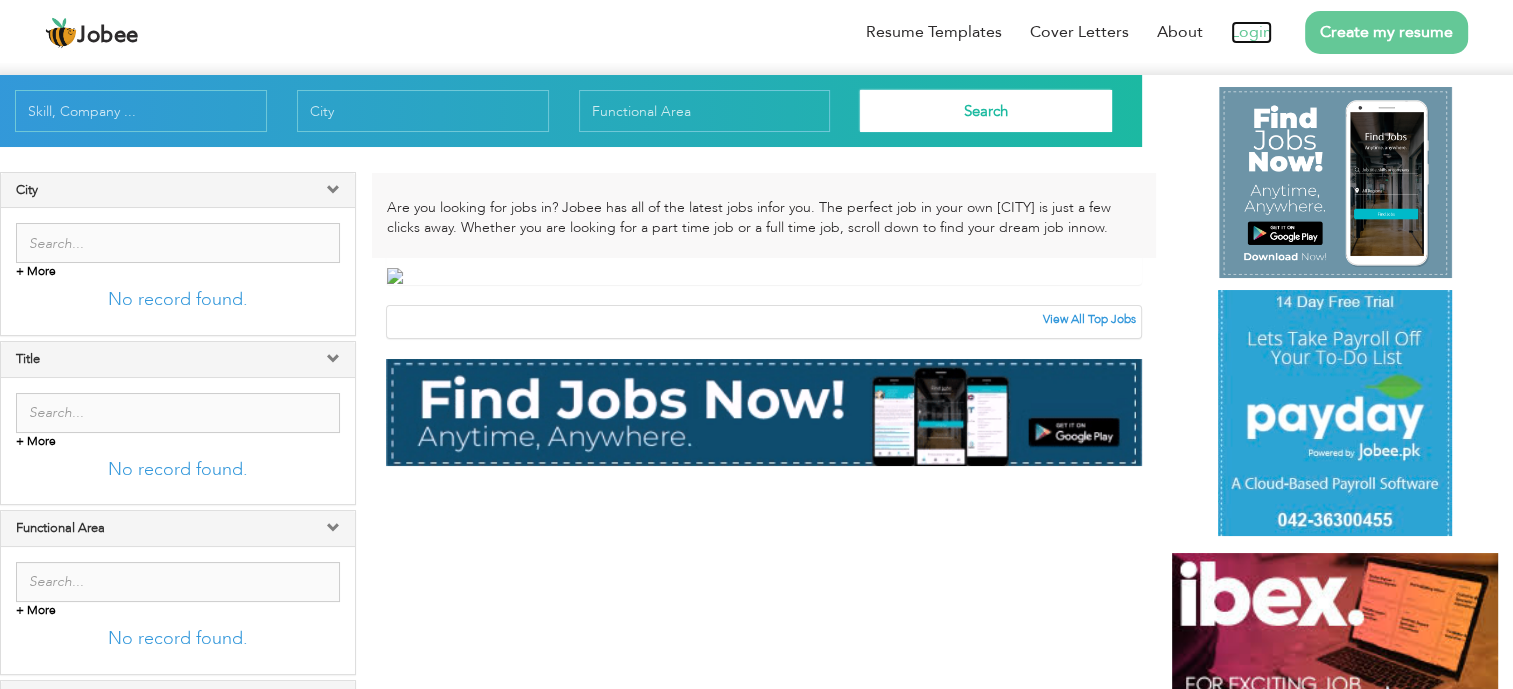 click on "Login" at bounding box center (1251, 32) 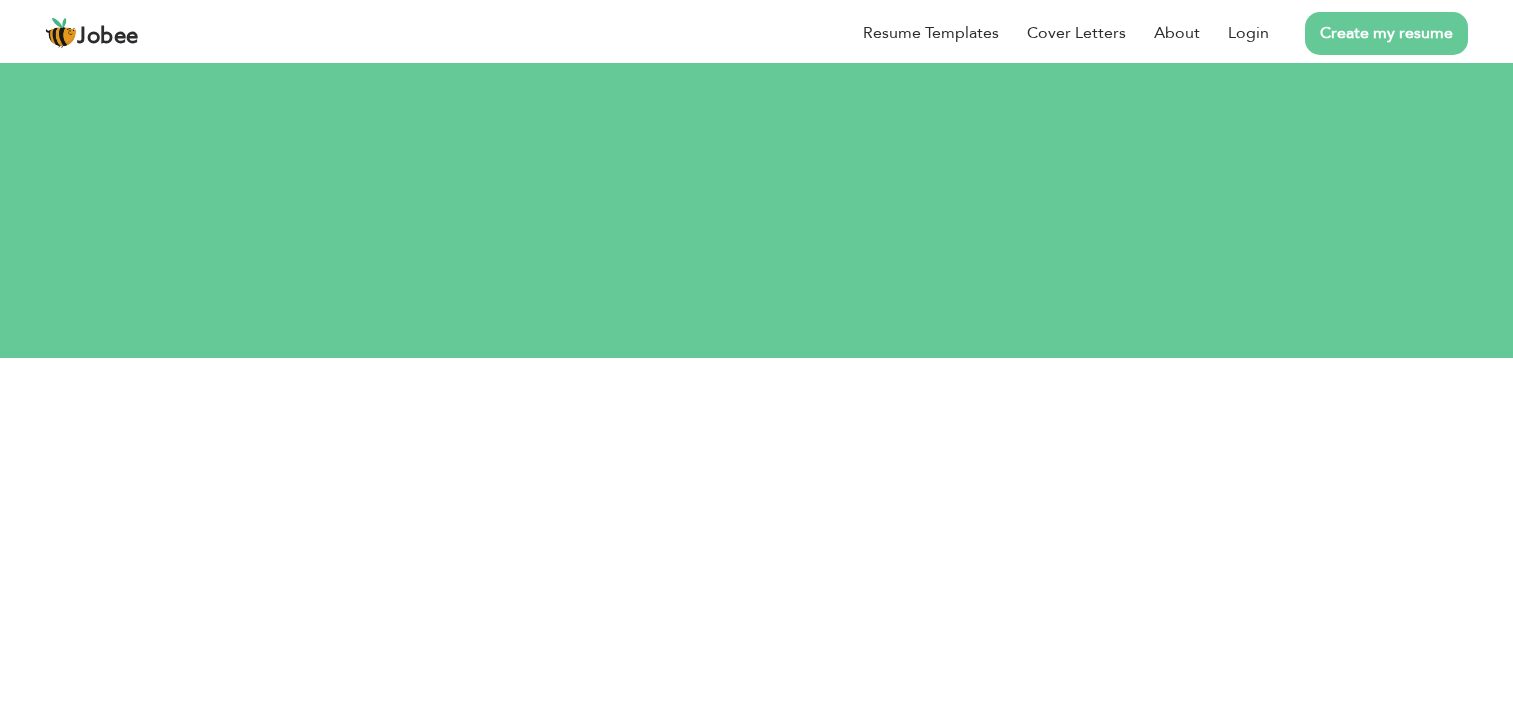scroll, scrollTop: 0, scrollLeft: 0, axis: both 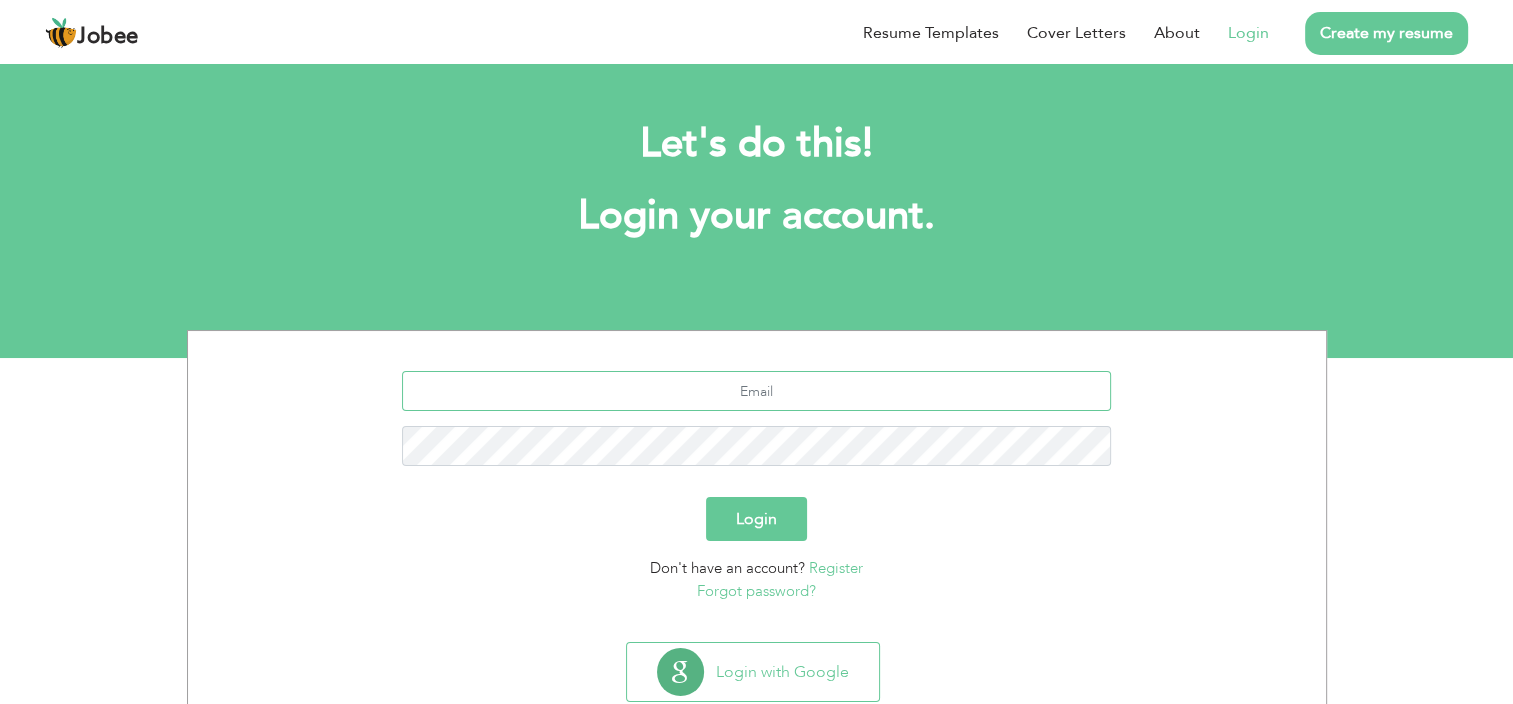 click at bounding box center [756, 391] 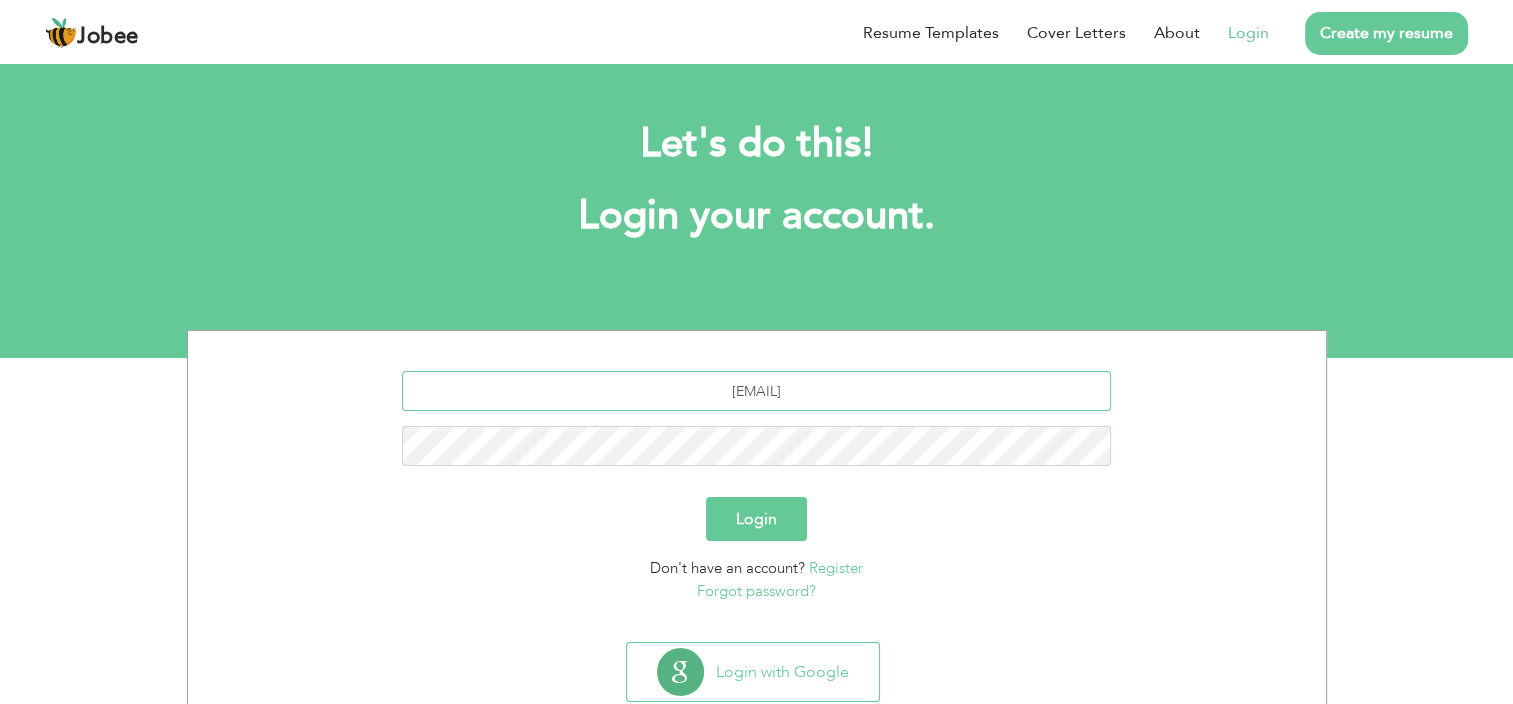 type on "[EMAIL]" 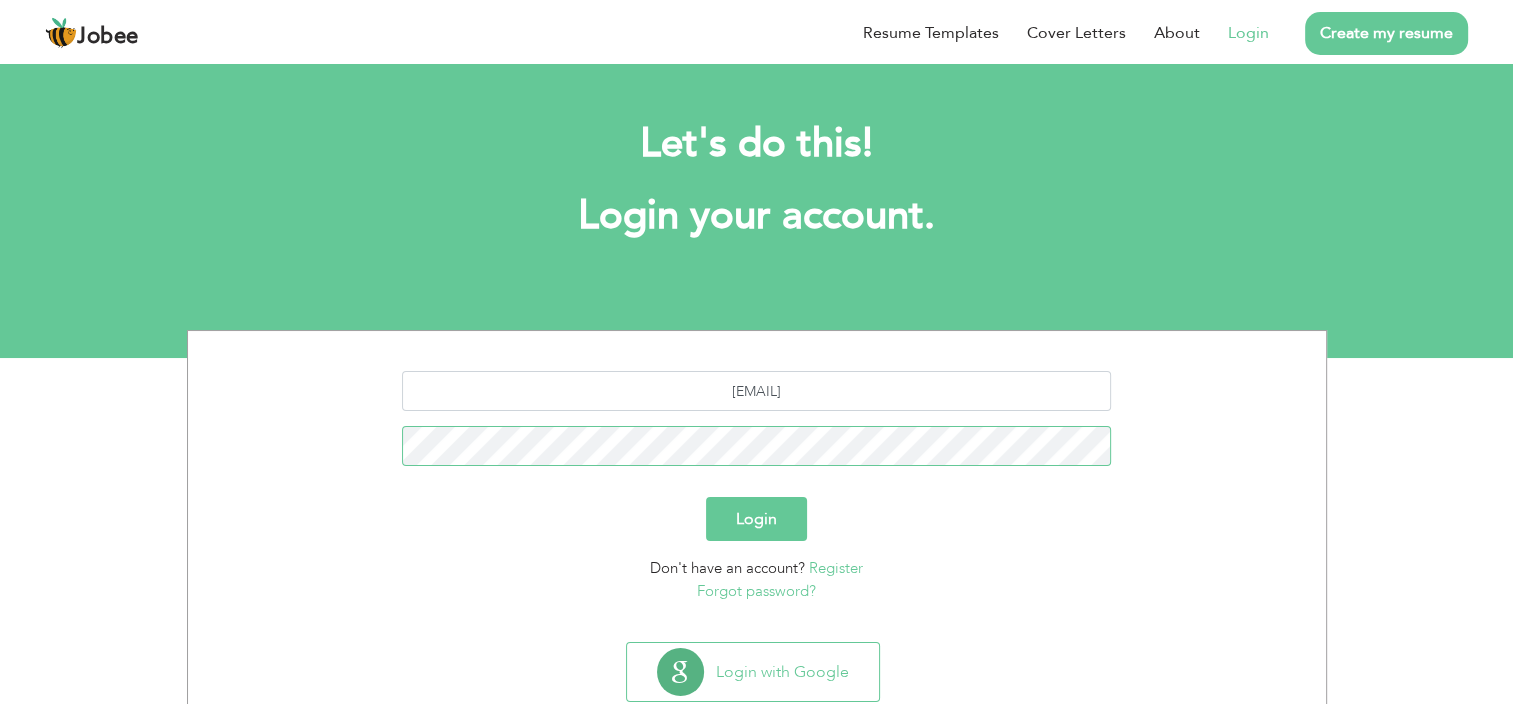 click on "Login" at bounding box center (756, 519) 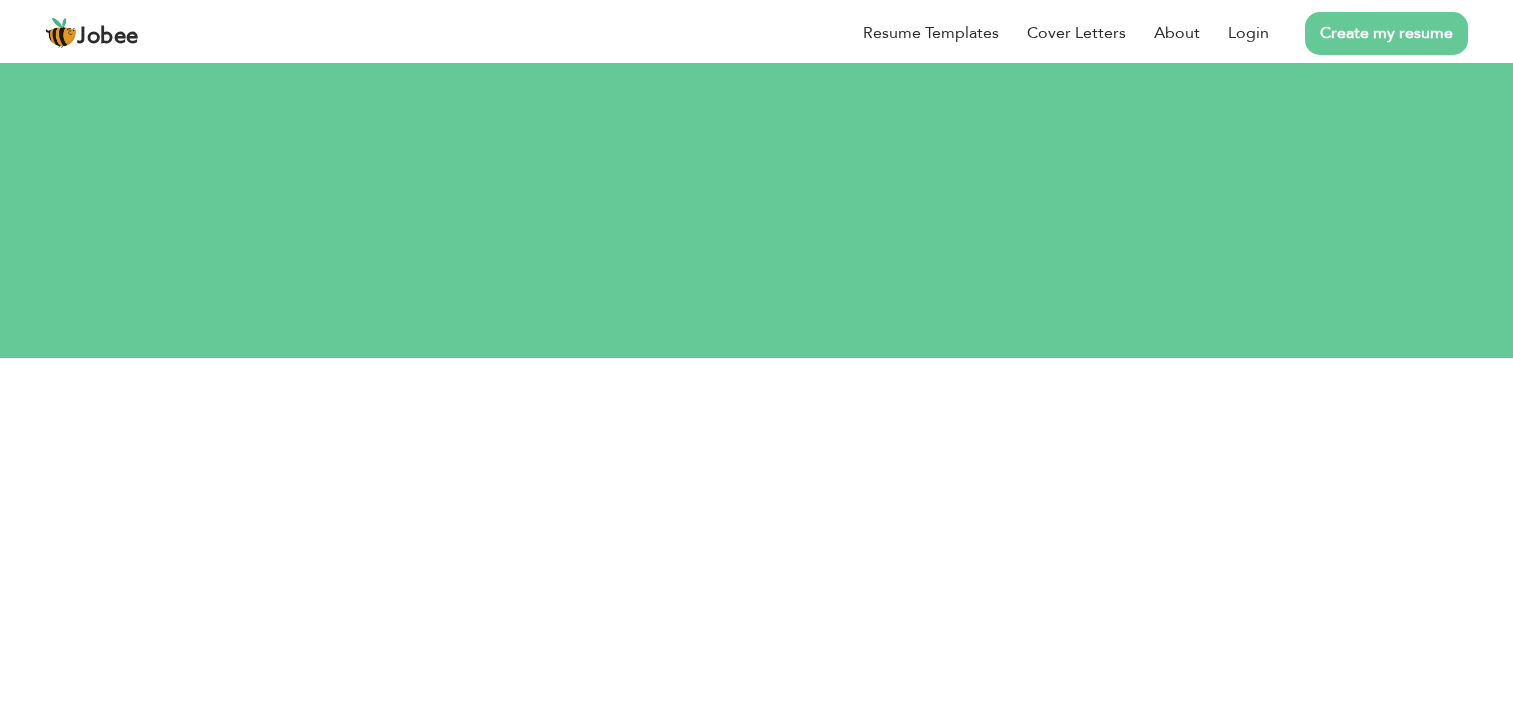 scroll, scrollTop: 0, scrollLeft: 0, axis: both 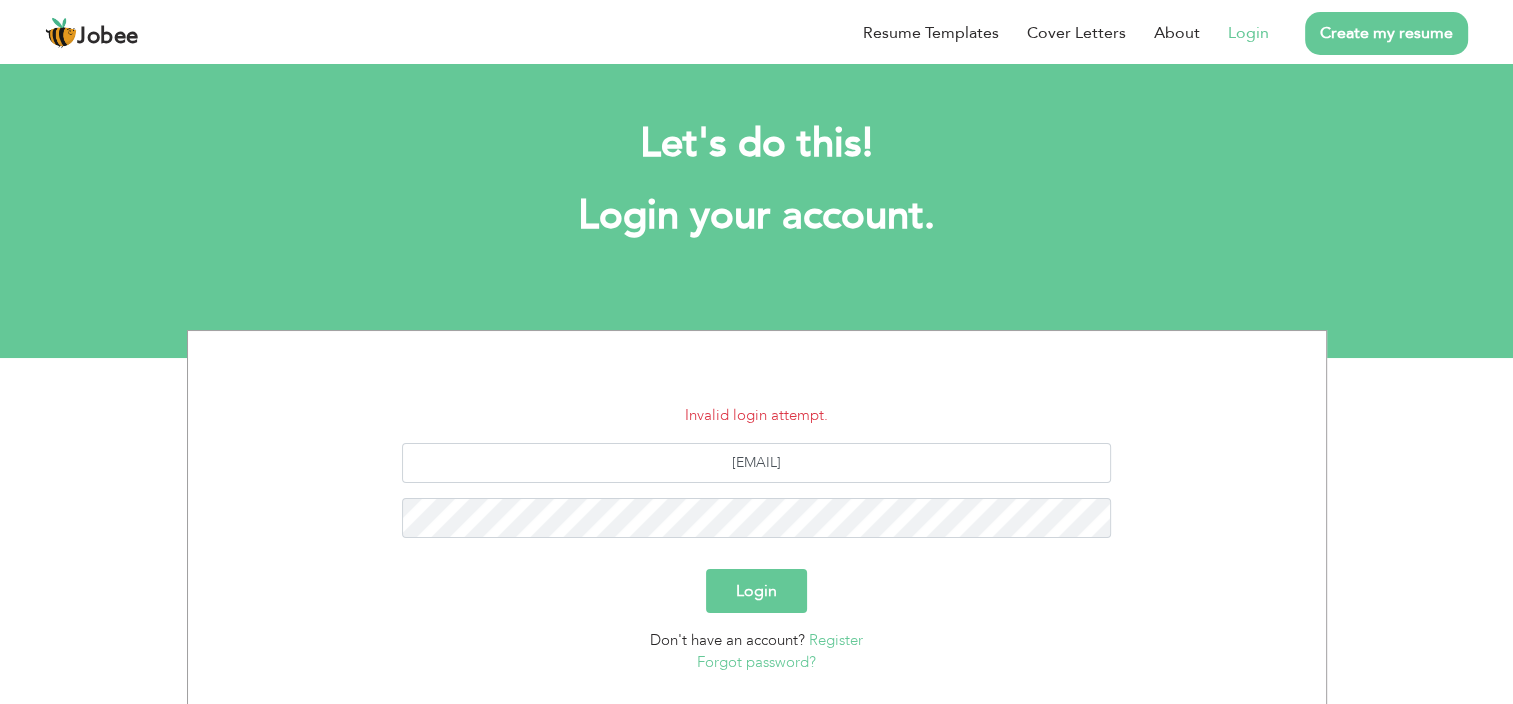 click on "Forgot password?" at bounding box center [756, 662] 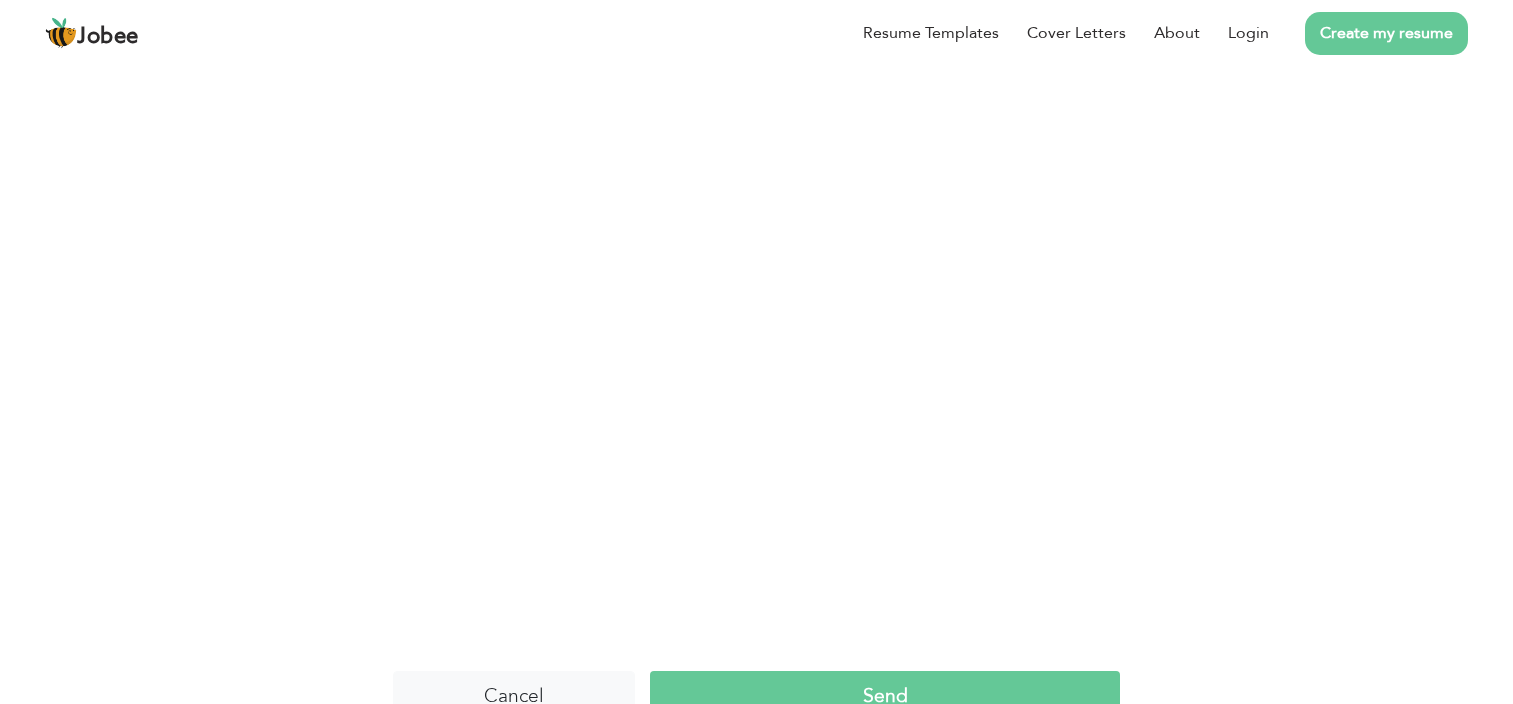 scroll, scrollTop: 0, scrollLeft: 0, axis: both 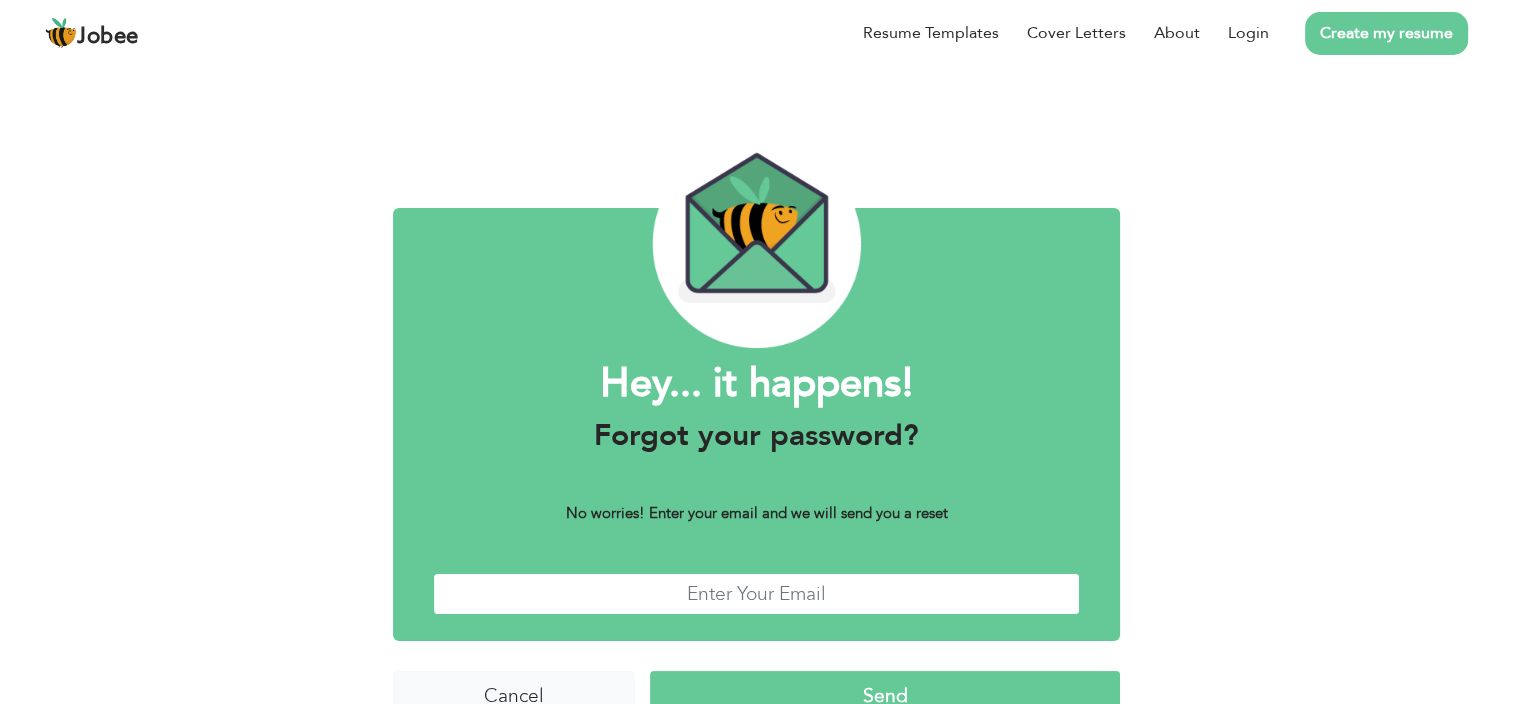 click at bounding box center (756, 594) 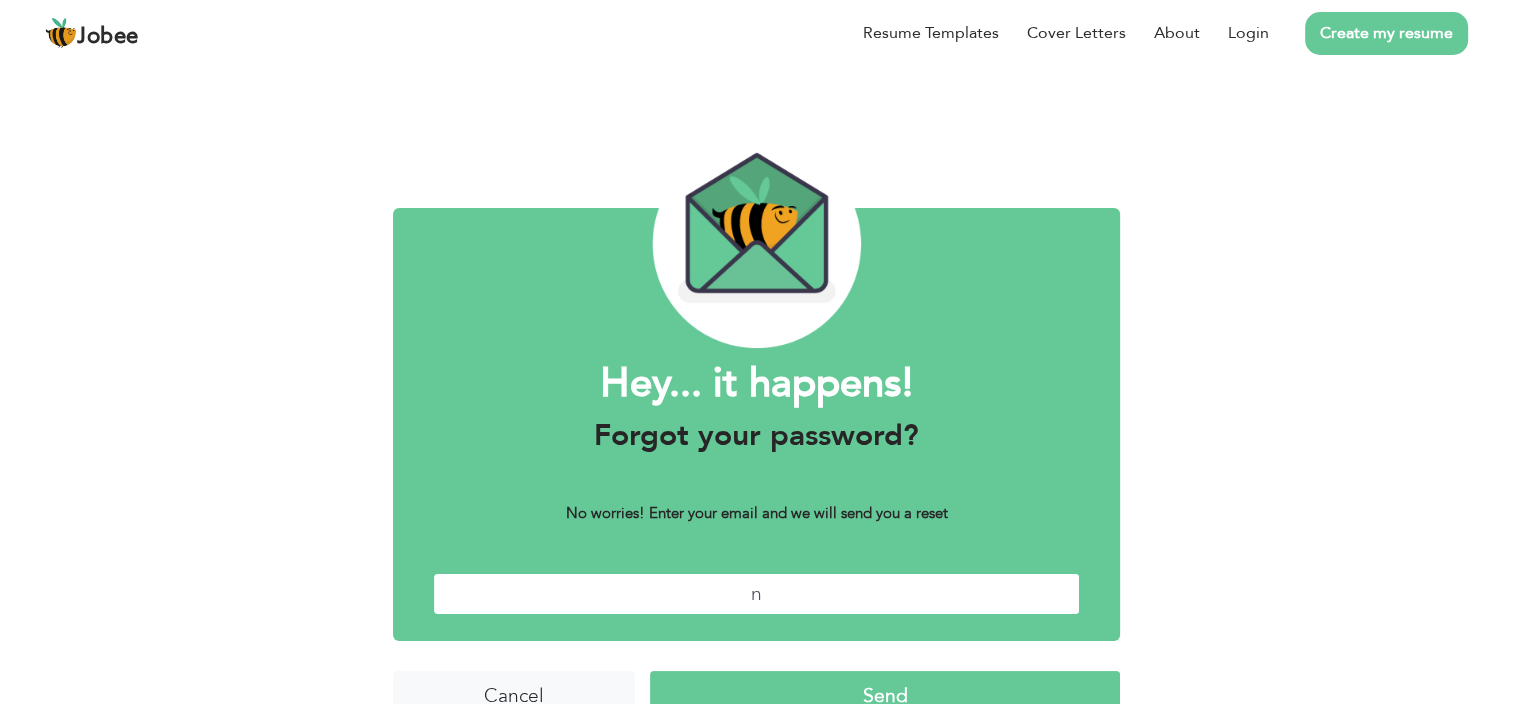 type on "[EMAIL]" 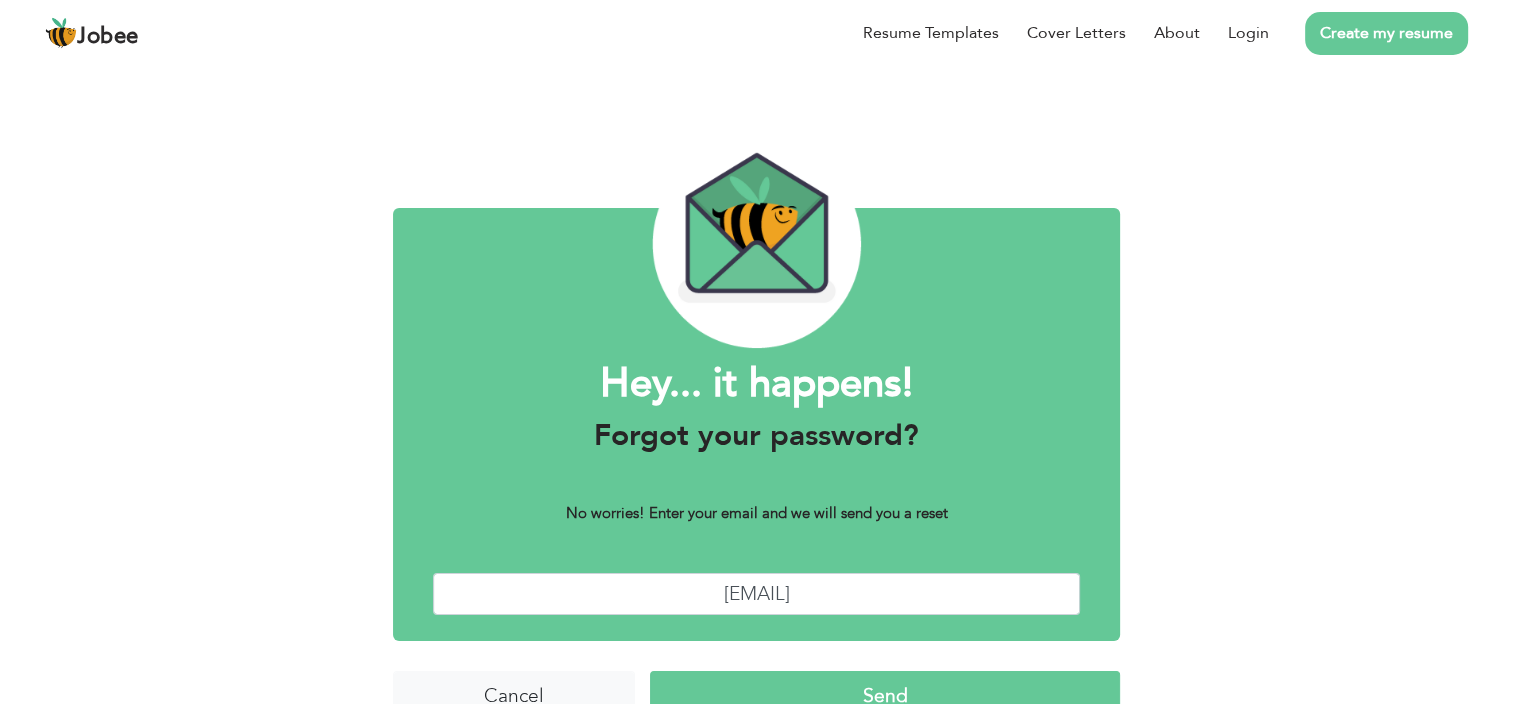 click on "Send" at bounding box center (884, 692) 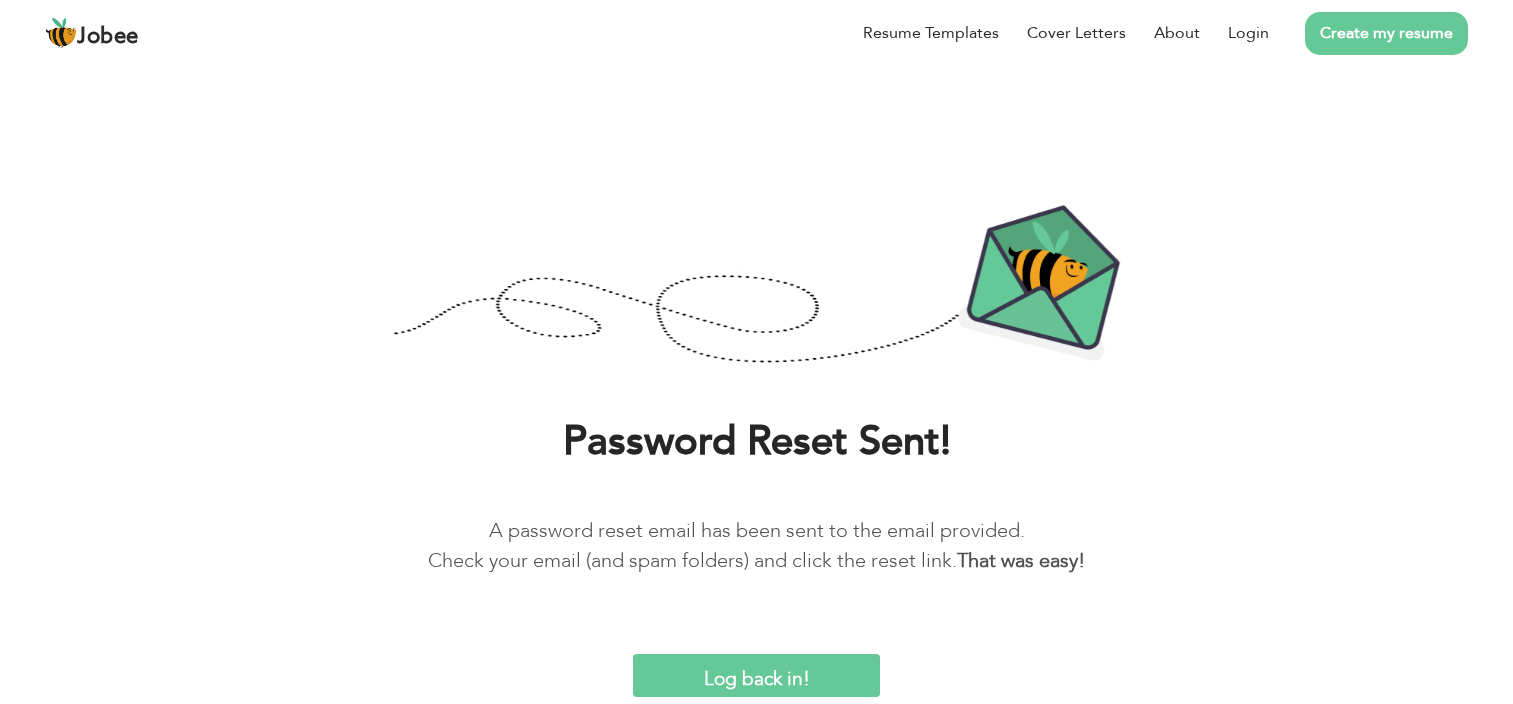 scroll, scrollTop: 0, scrollLeft: 0, axis: both 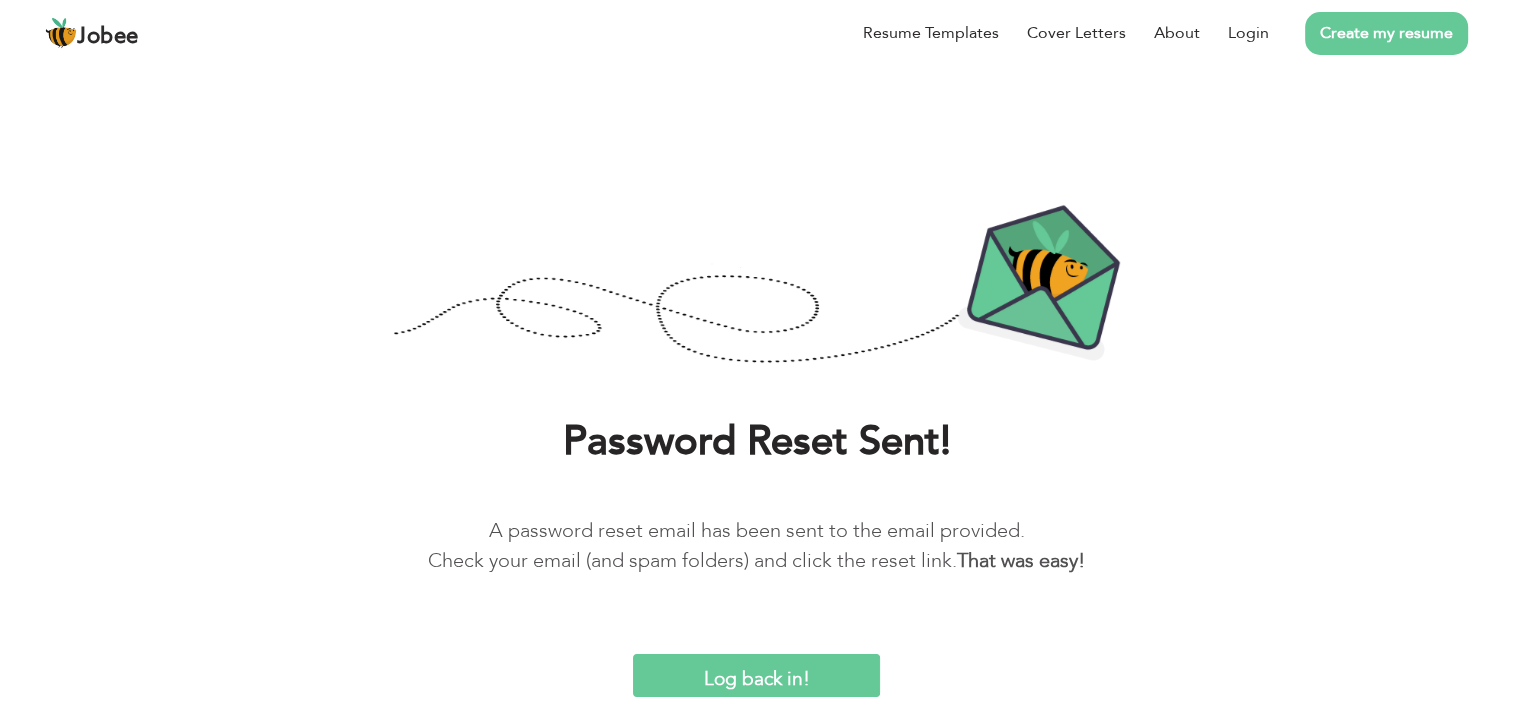 click on "Log back in!" at bounding box center (756, 675) 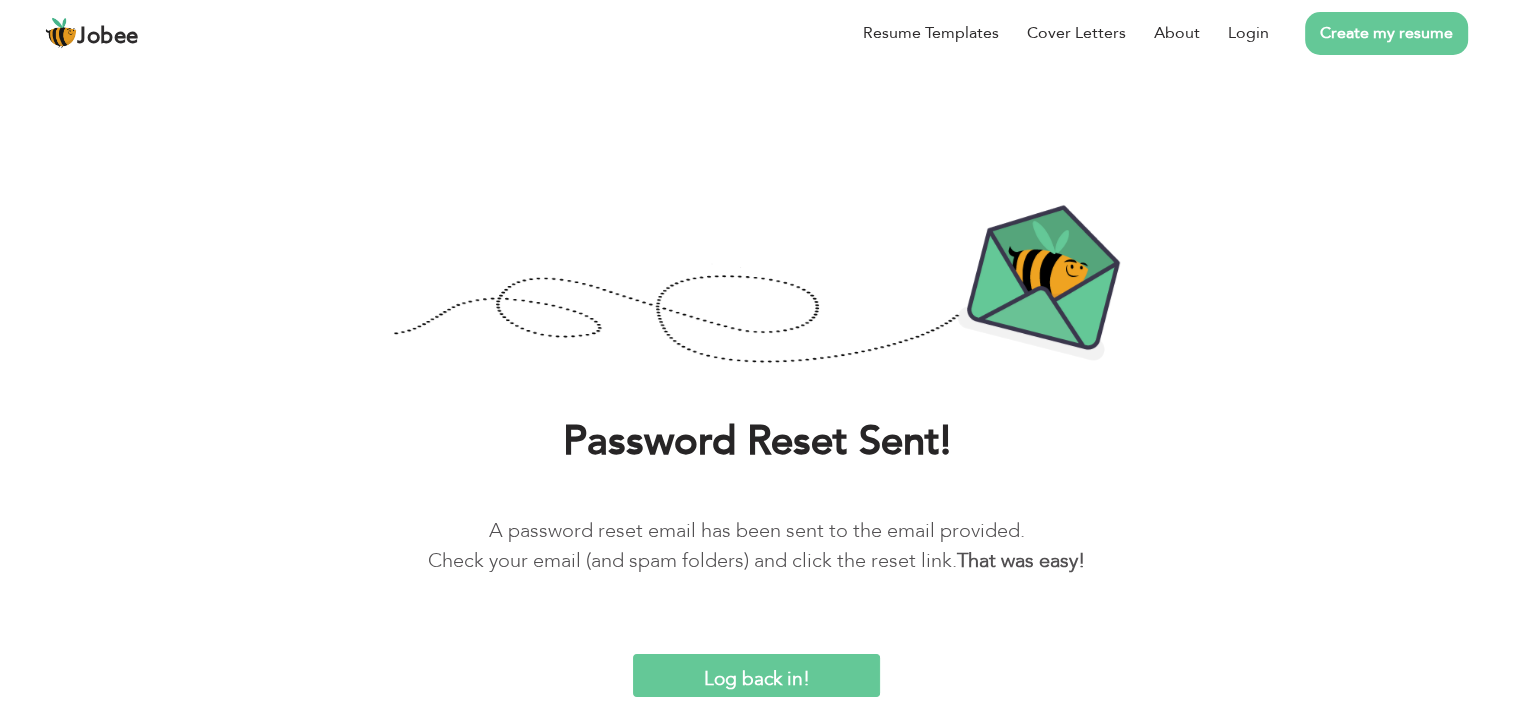 click on "Log back in!" at bounding box center (756, 675) 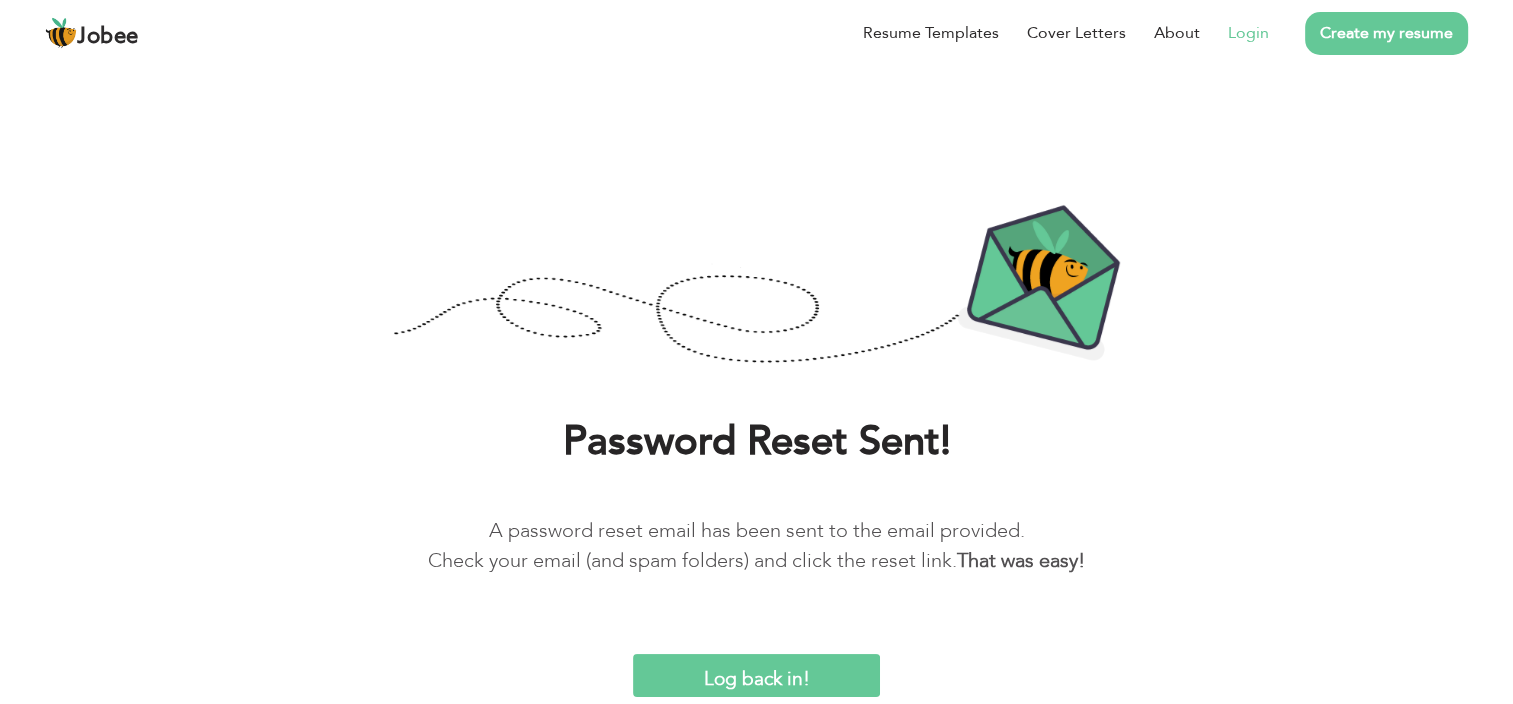 click on "Login" at bounding box center [1248, 33] 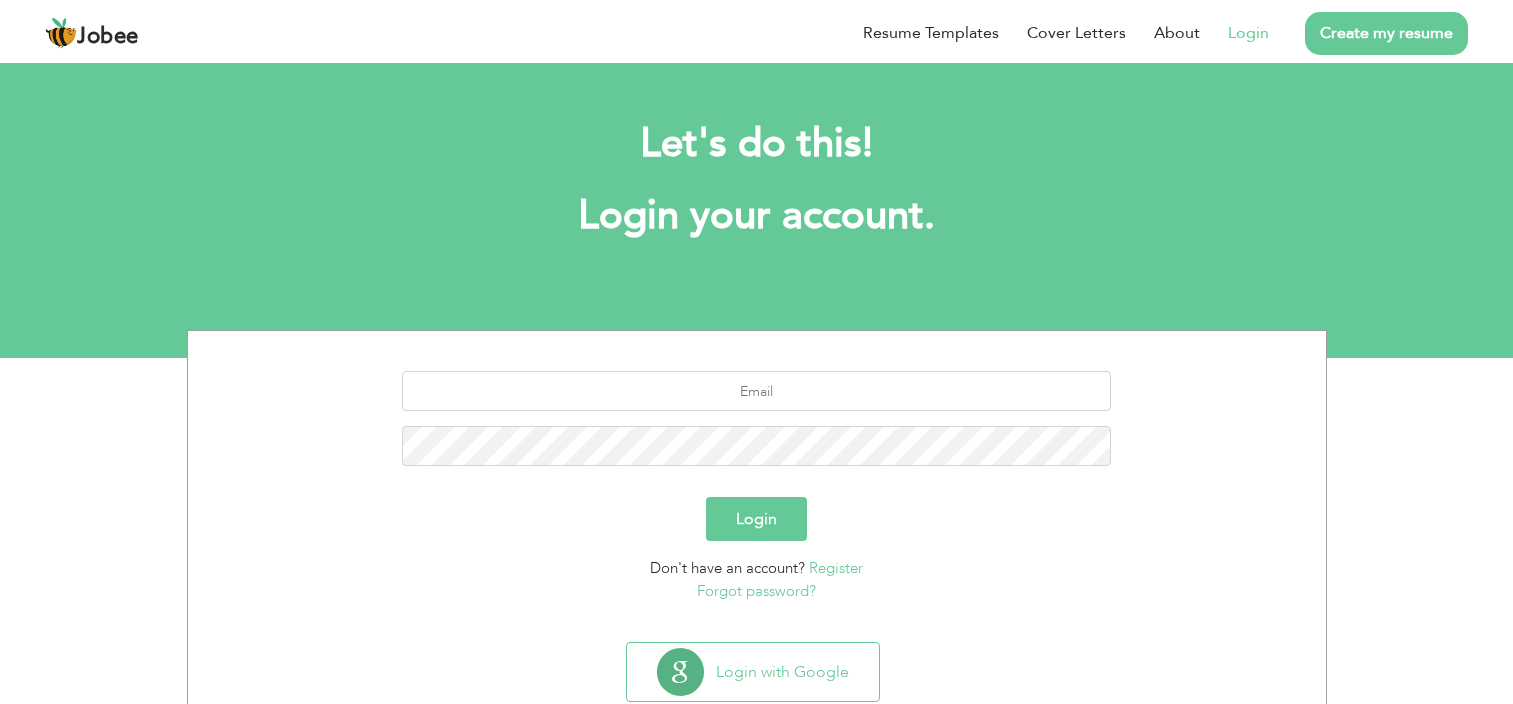 scroll, scrollTop: 0, scrollLeft: 0, axis: both 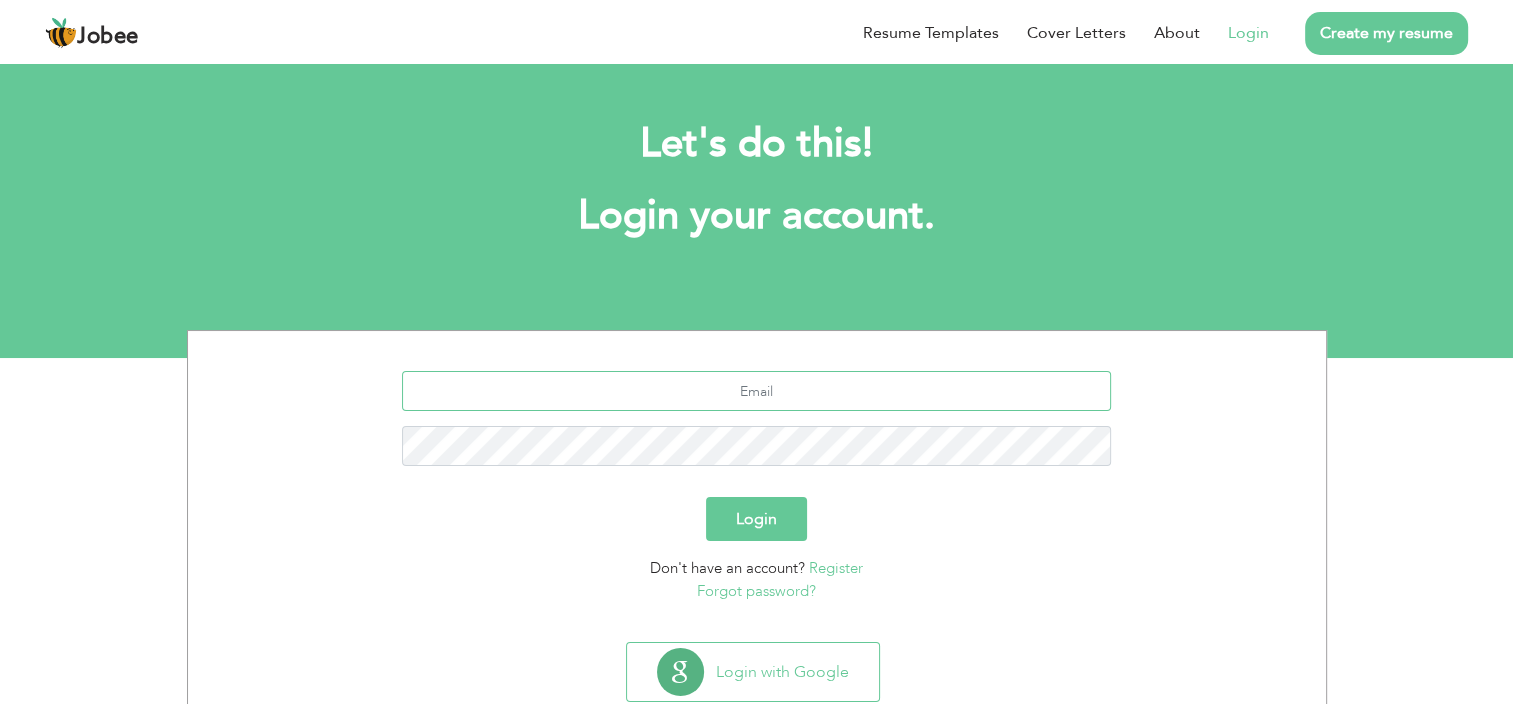 click at bounding box center [756, 391] 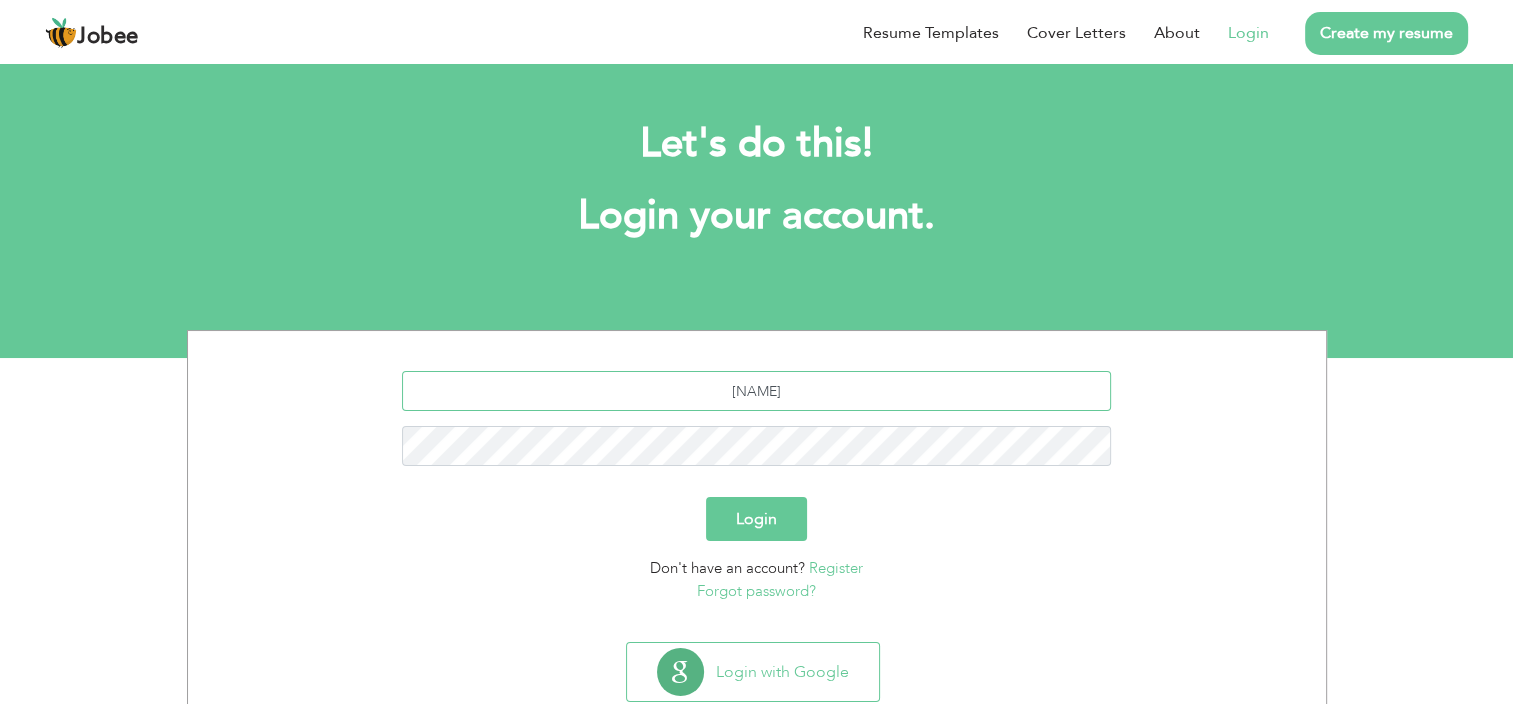 type on "[EMAIL]" 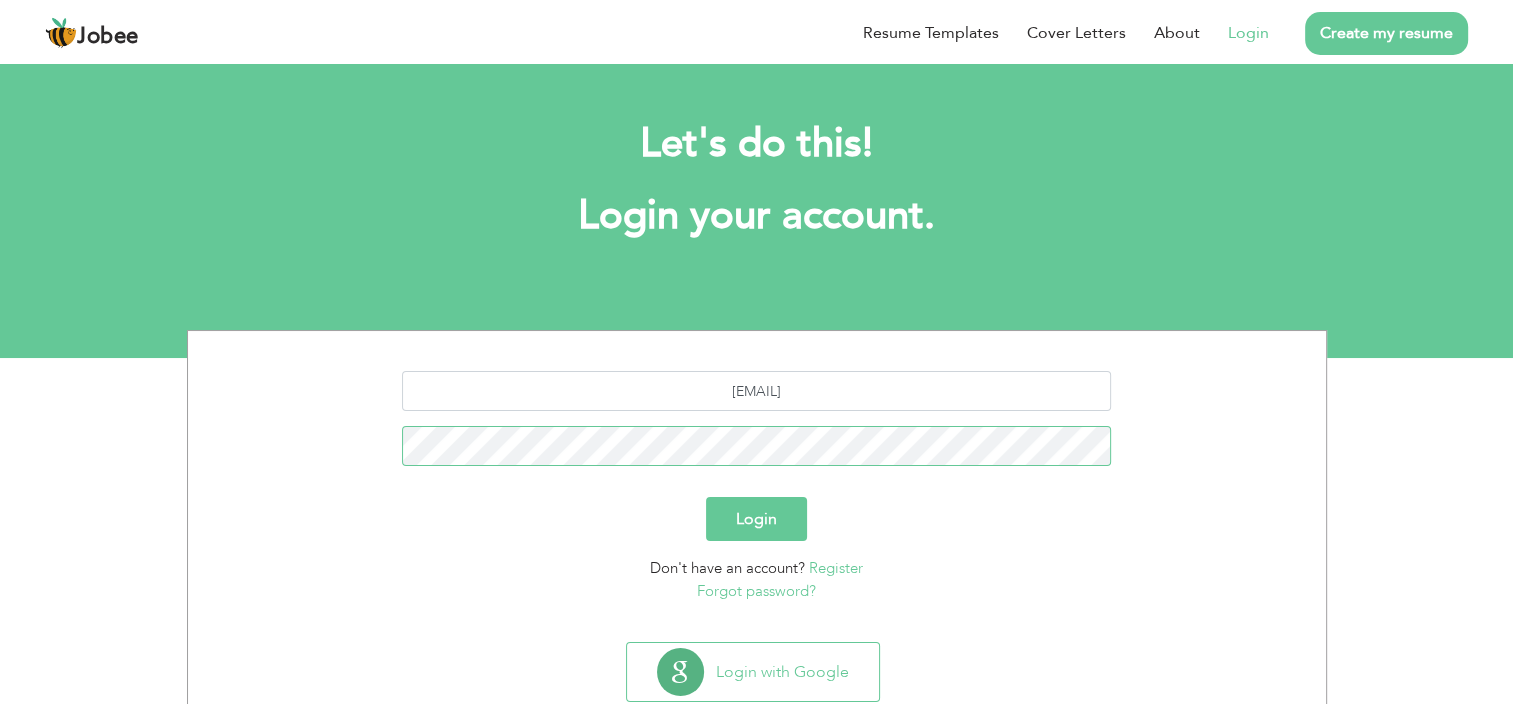 click on "Login" at bounding box center [756, 519] 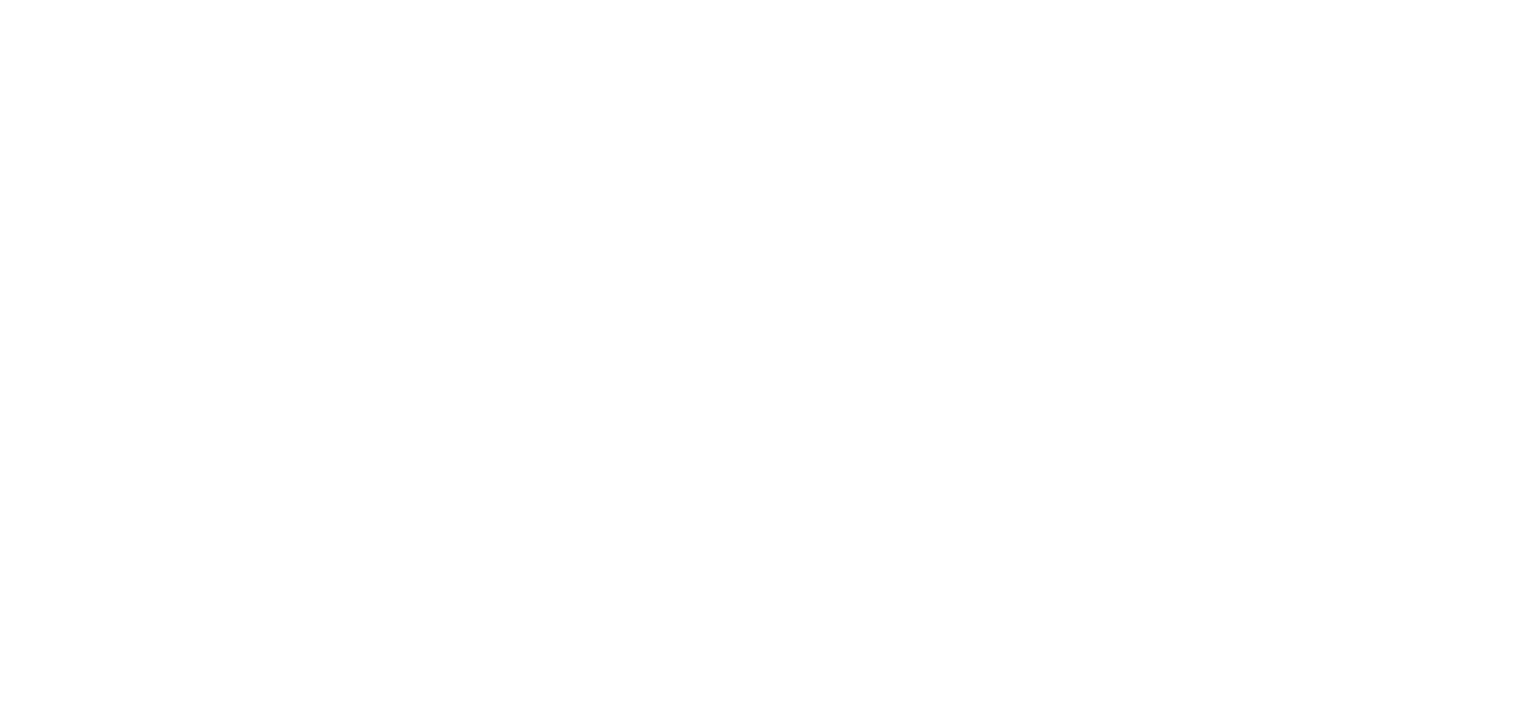 scroll, scrollTop: 0, scrollLeft: 0, axis: both 